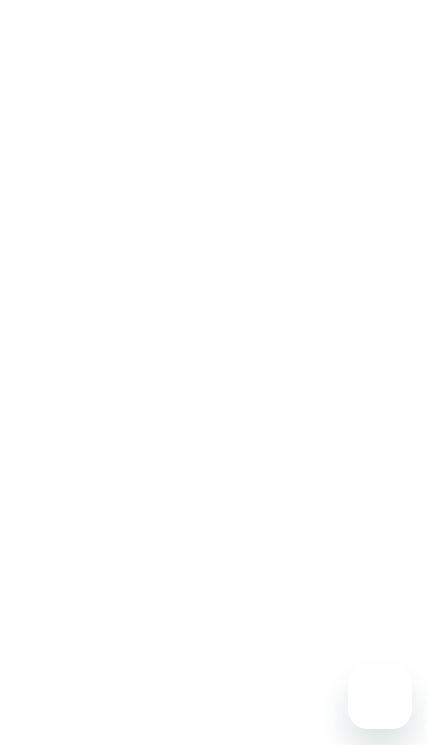 scroll, scrollTop: 0, scrollLeft: 0, axis: both 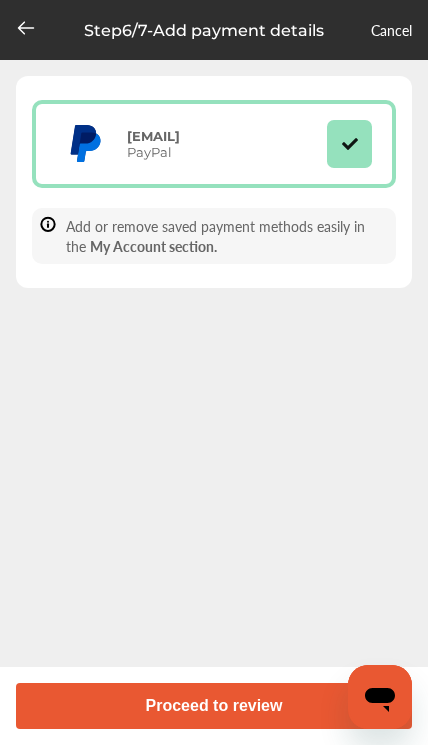 click on "Proceed to review" at bounding box center (214, 706) 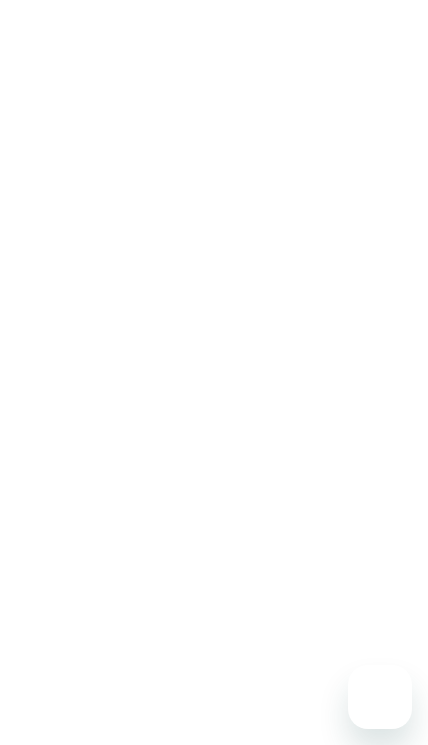 scroll, scrollTop: 0, scrollLeft: 0, axis: both 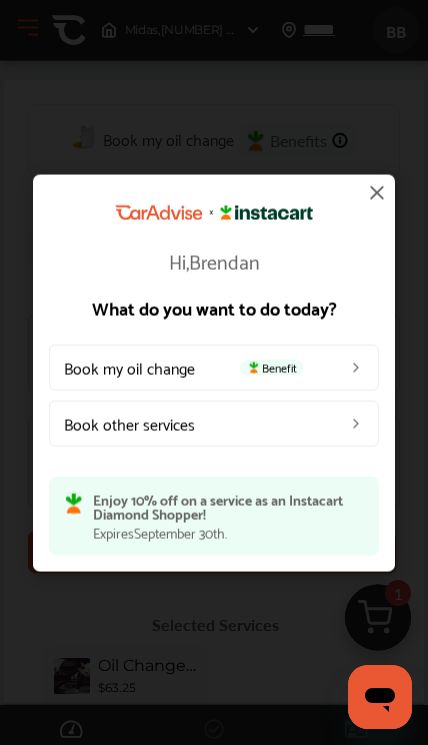 click on "Book my oil change Benefit" at bounding box center [214, 367] 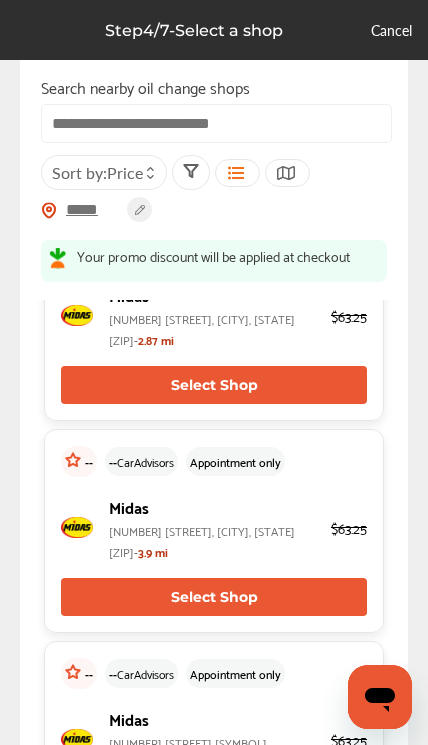 scroll, scrollTop: 782, scrollLeft: 0, axis: vertical 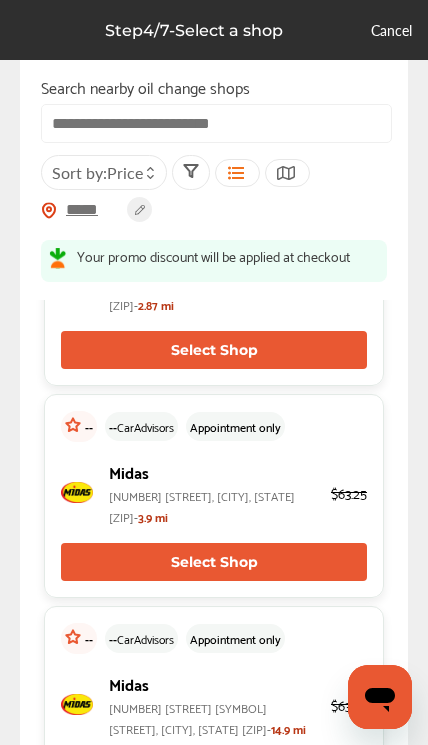 click on "Select Shop" at bounding box center (214, 350) 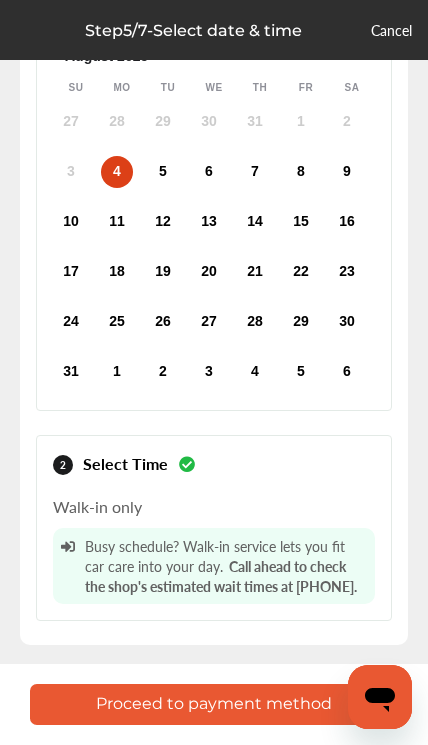 scroll, scrollTop: 0, scrollLeft: 0, axis: both 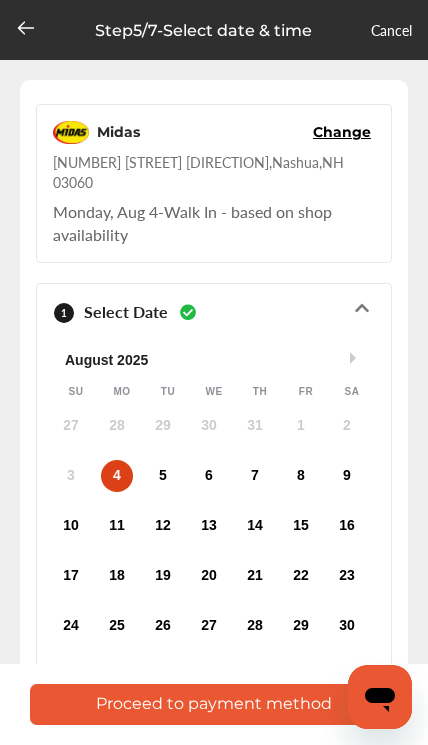 click on "4" at bounding box center (117, 476) 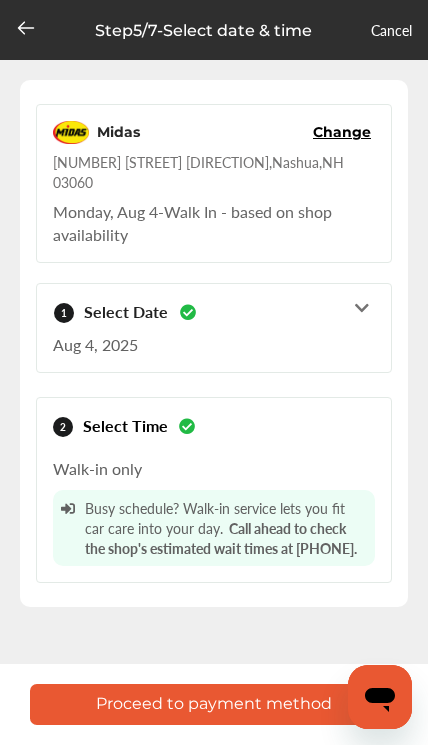 click on "Proceed to payment method" at bounding box center (214, 704) 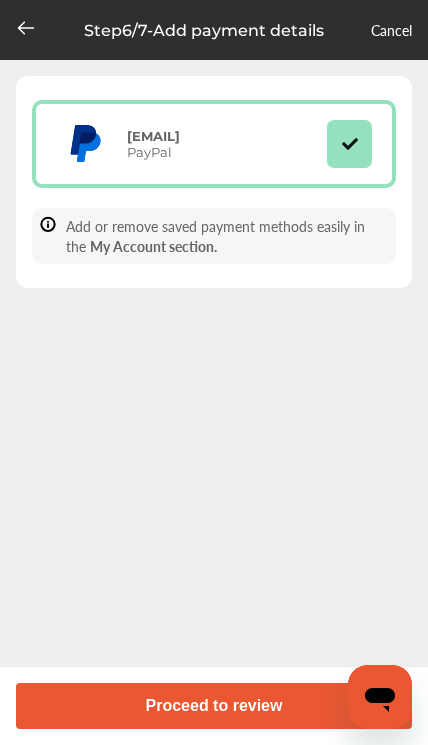 click on "Proceed to review" at bounding box center (214, 706) 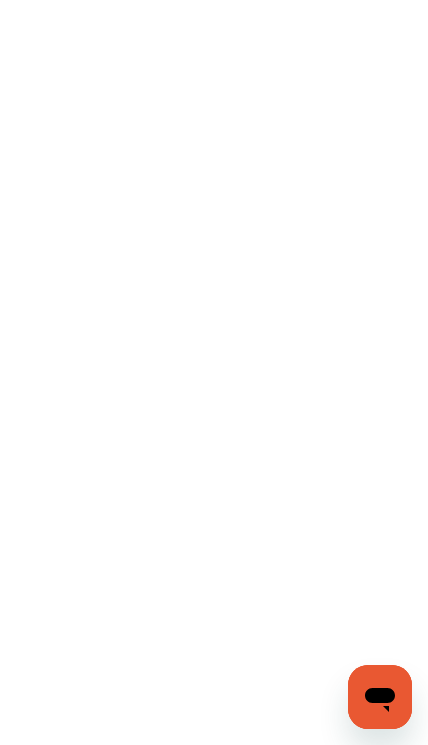 click 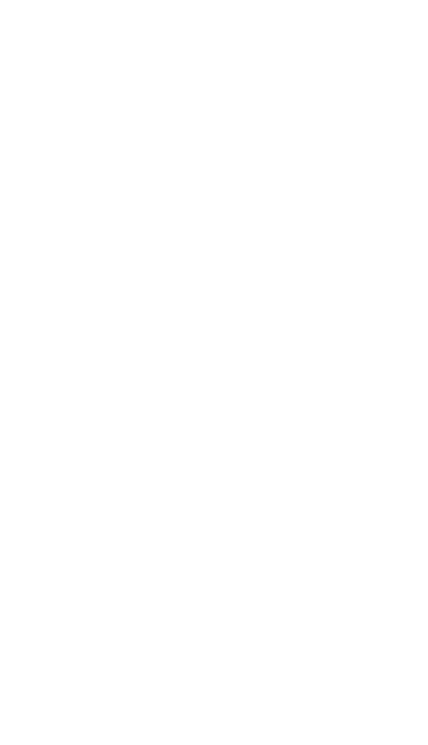 scroll, scrollTop: 0, scrollLeft: 0, axis: both 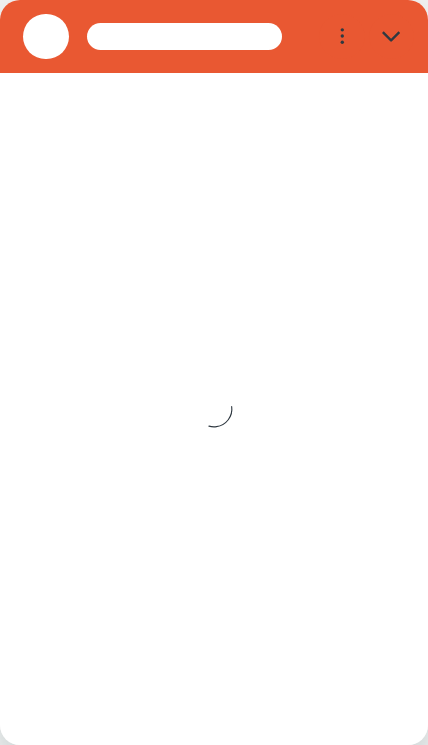 click at bounding box center [392, 37] 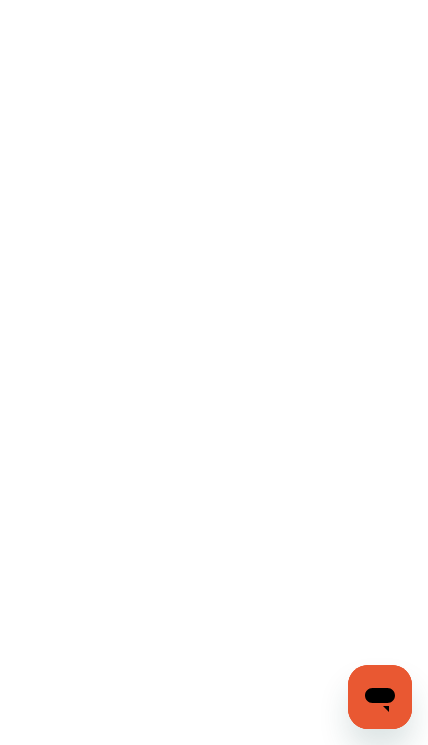 scroll, scrollTop: 0, scrollLeft: 0, axis: both 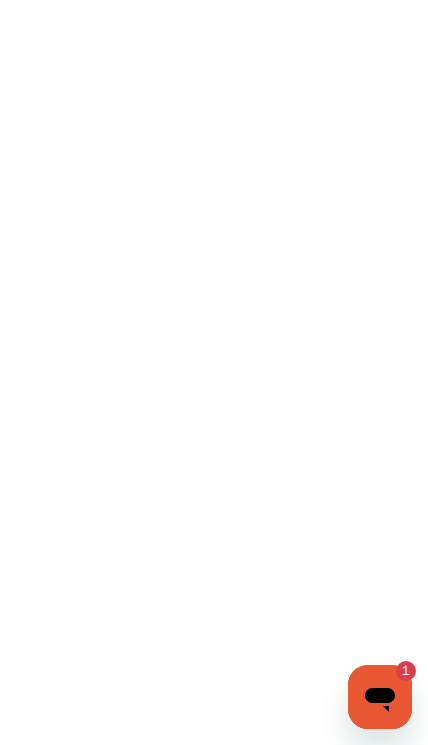 type on "*" 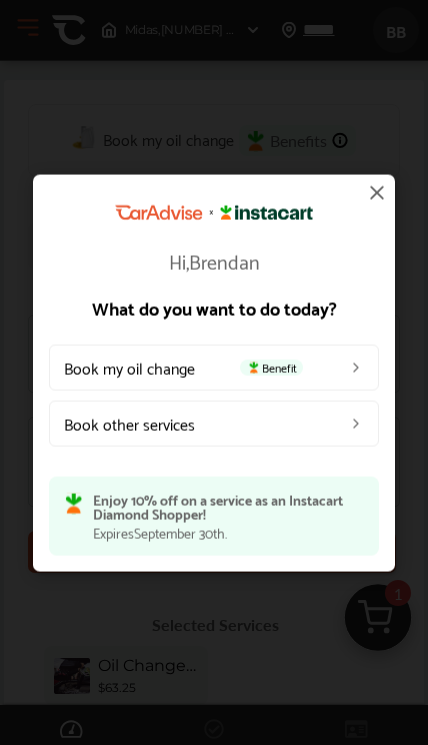 scroll, scrollTop: 0, scrollLeft: 0, axis: both 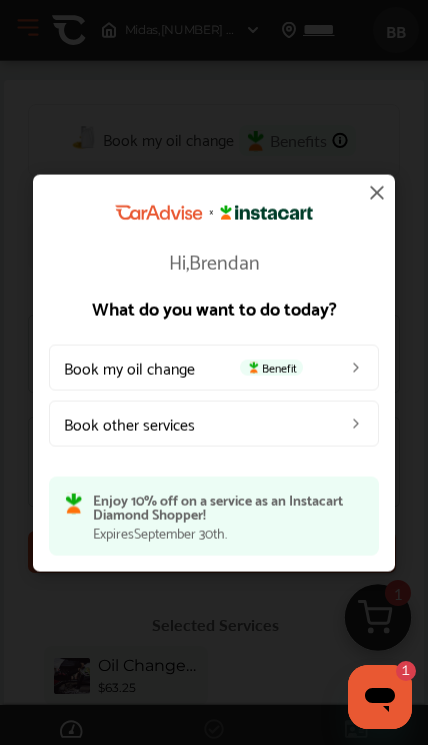 click on "Benefit" at bounding box center (271, 367) 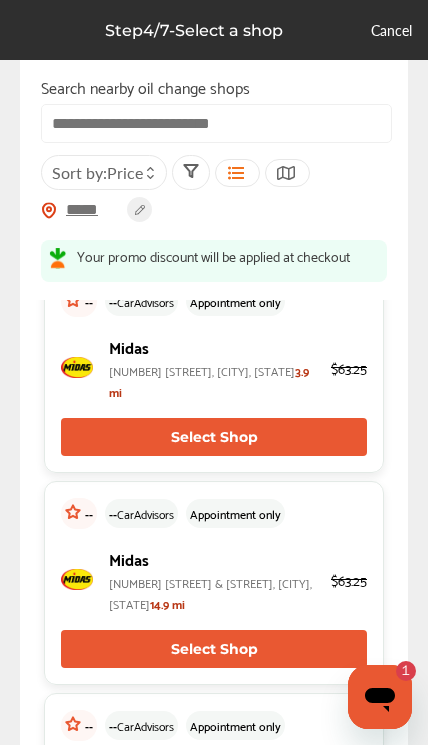scroll, scrollTop: 856, scrollLeft: 0, axis: vertical 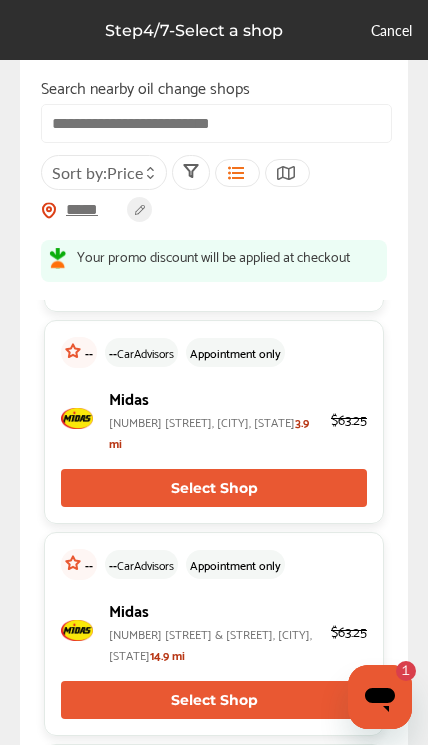 click on "Select Shop" at bounding box center (214, 276) 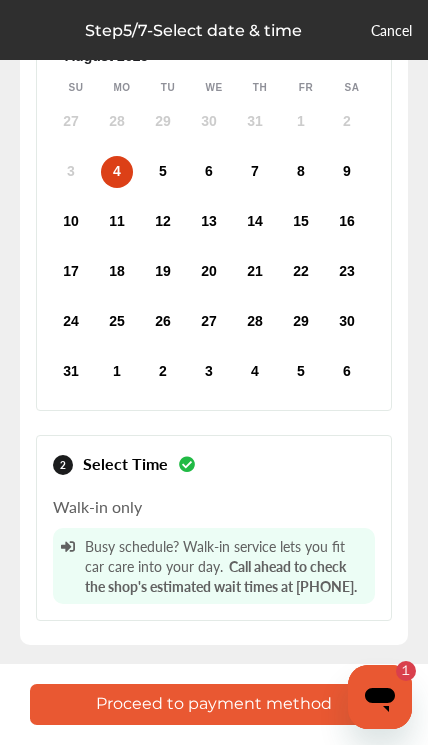 scroll, scrollTop: 0, scrollLeft: 0, axis: both 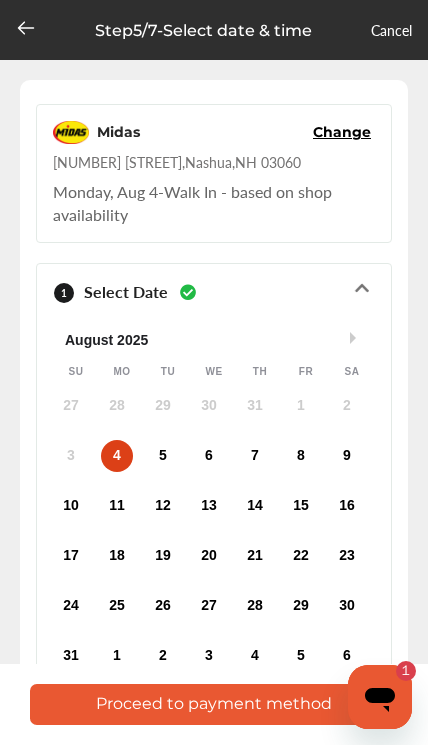 click on "4" at bounding box center [117, 456] 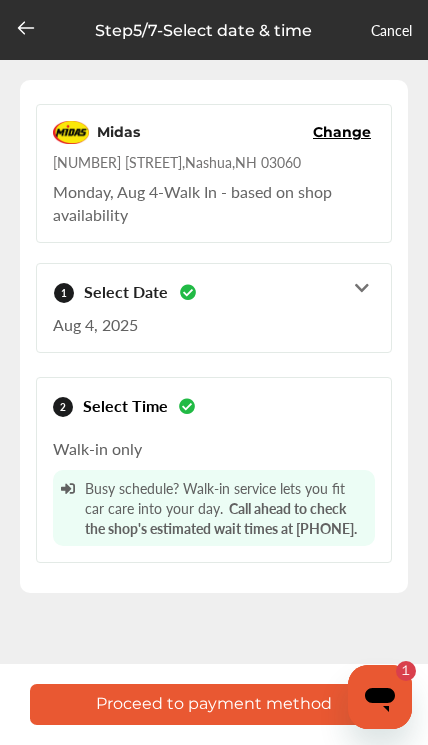 click on "Proceed to payment method" at bounding box center [214, 704] 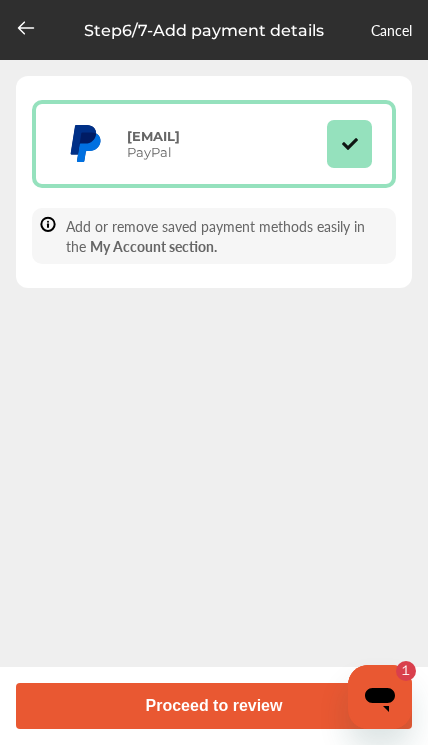 click on "Proceed to review" at bounding box center (214, 706) 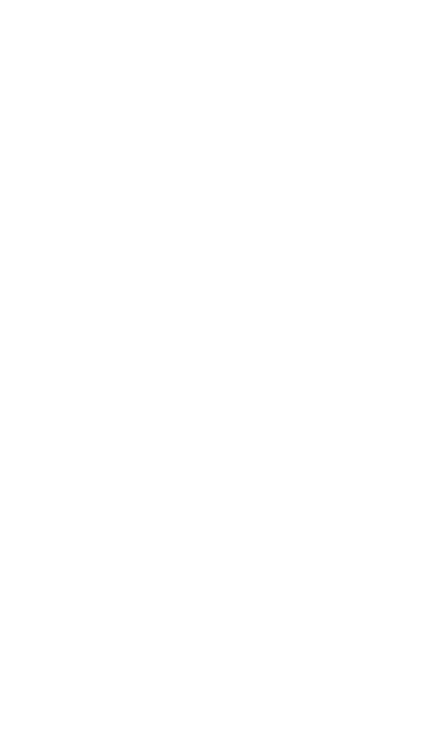 scroll, scrollTop: 0, scrollLeft: 0, axis: both 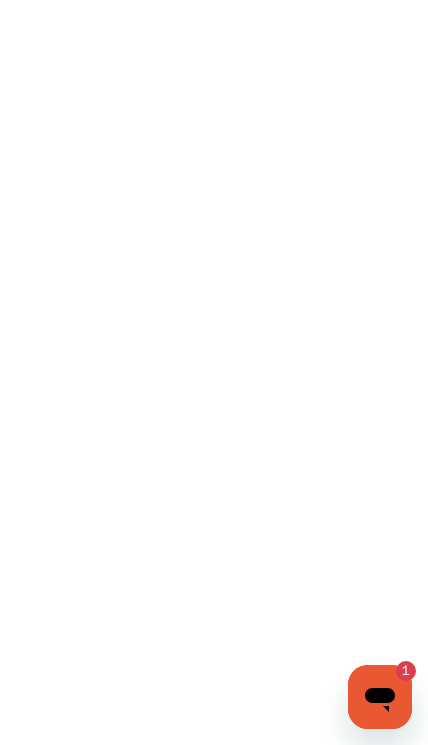 click 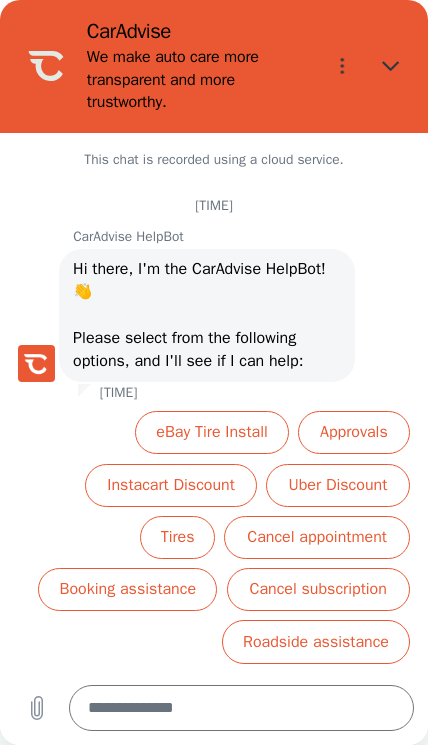 scroll, scrollTop: 0, scrollLeft: 0, axis: both 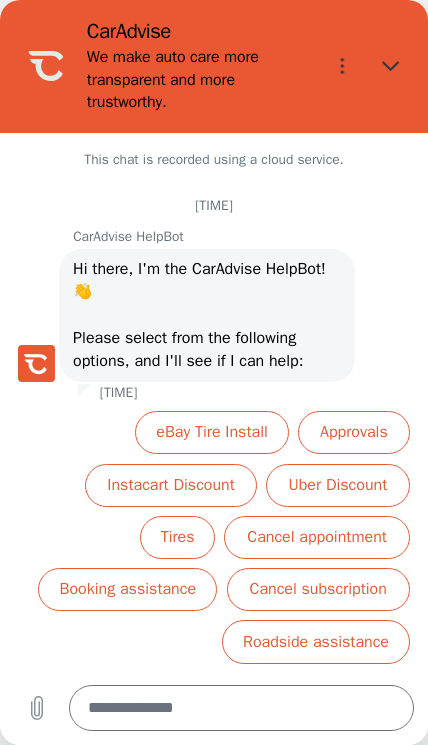 click on "Instacart Discount" at bounding box center (171, 485) 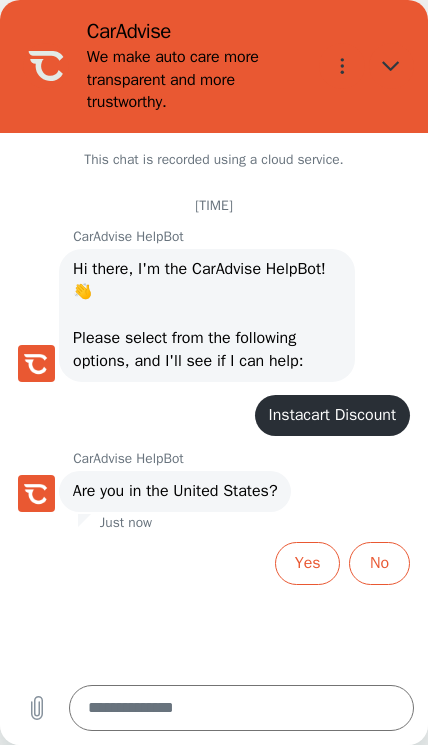 click on "Yes" at bounding box center [307, 563] 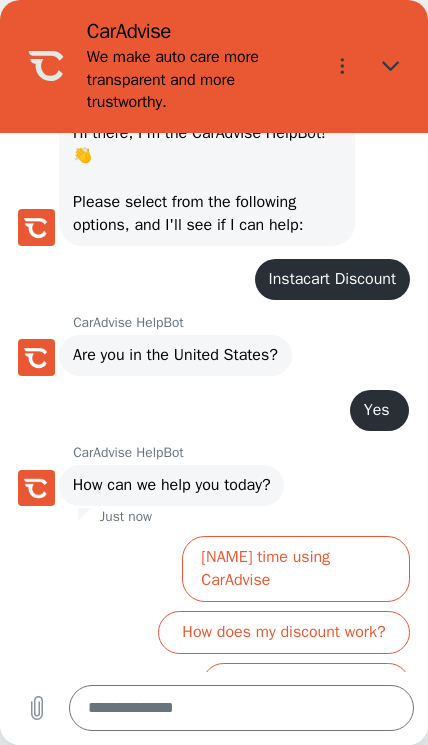 scroll, scrollTop: 139, scrollLeft: 0, axis: vertical 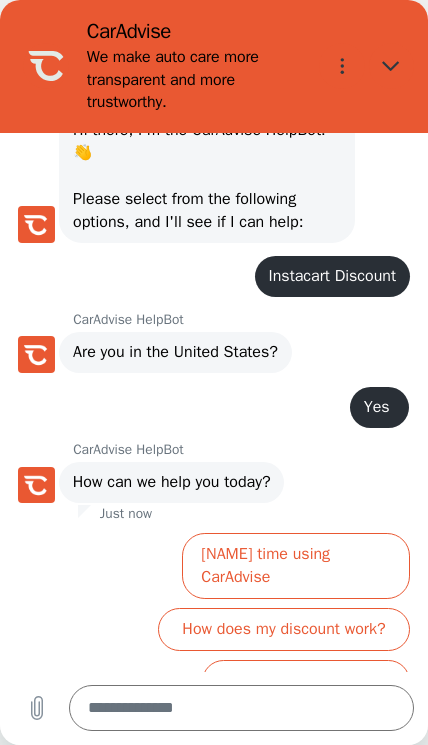 click on "How does my discount work?" at bounding box center (284, 629) 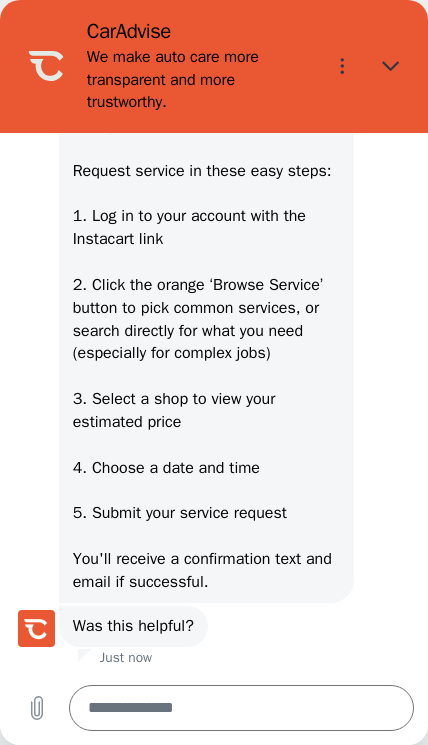 scroll, scrollTop: 691, scrollLeft: 0, axis: vertical 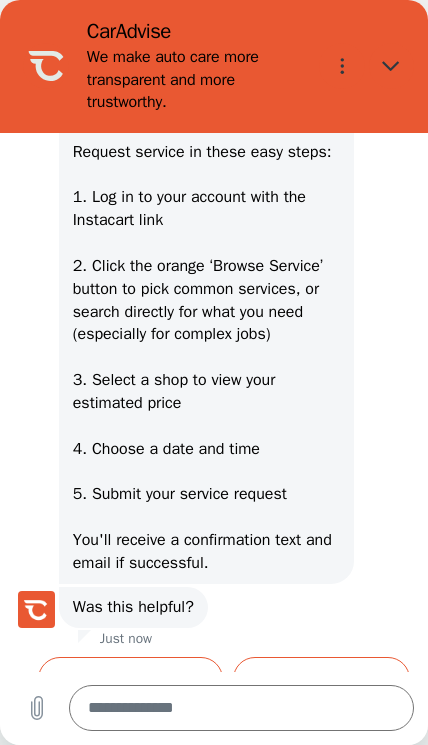 click at bounding box center (392, 66) 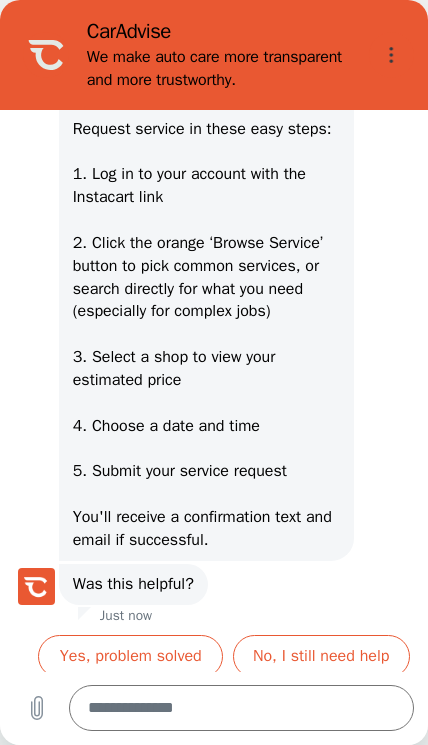 type on "*" 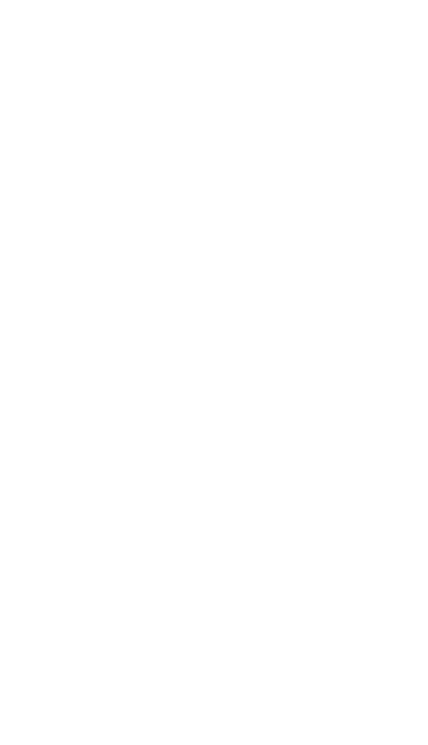 scroll, scrollTop: 0, scrollLeft: 0, axis: both 